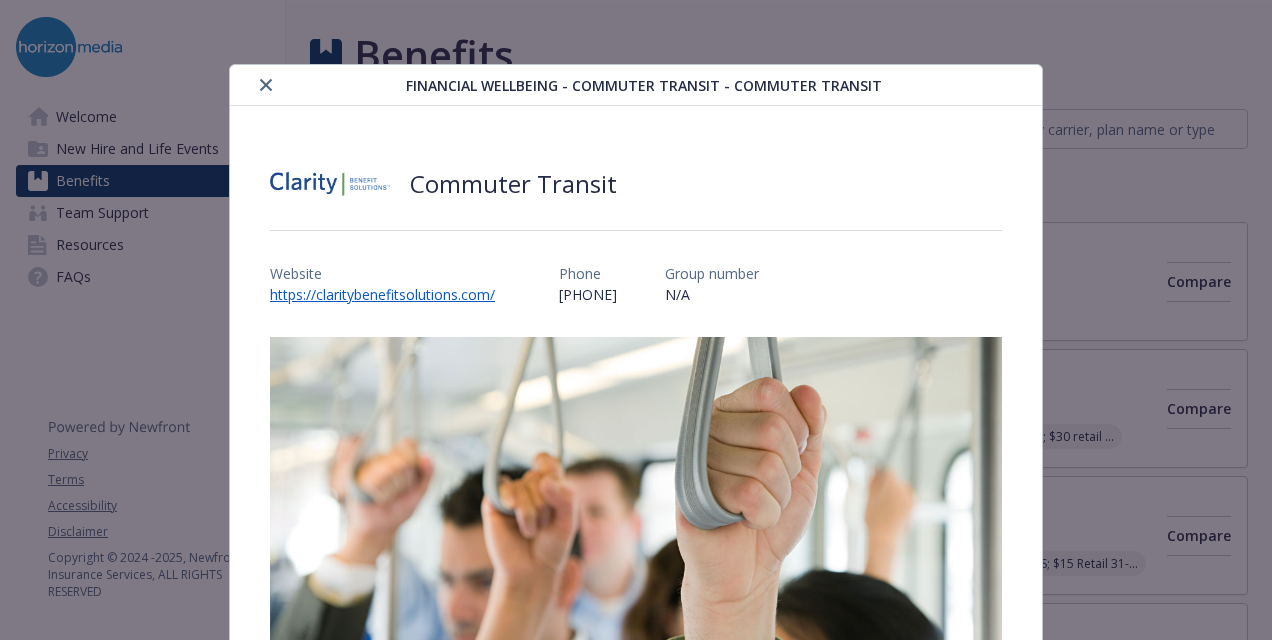 scroll, scrollTop: 0, scrollLeft: 0, axis: both 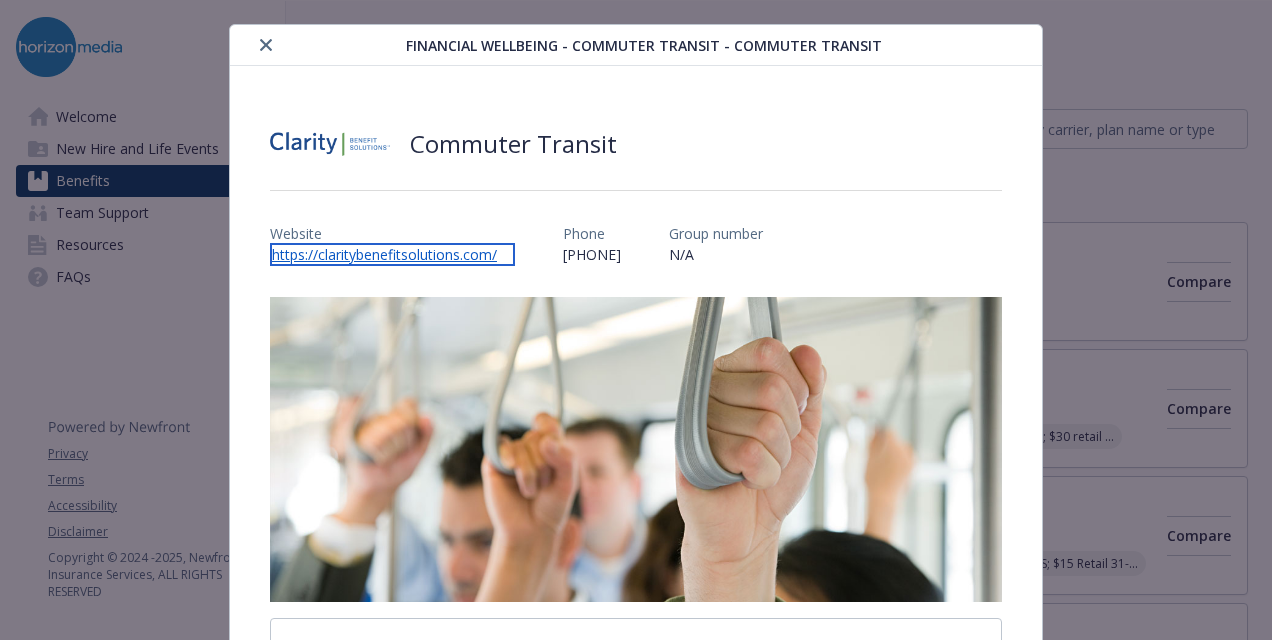 click on "https://claritybenefitsolutions.com/" at bounding box center [392, 254] 